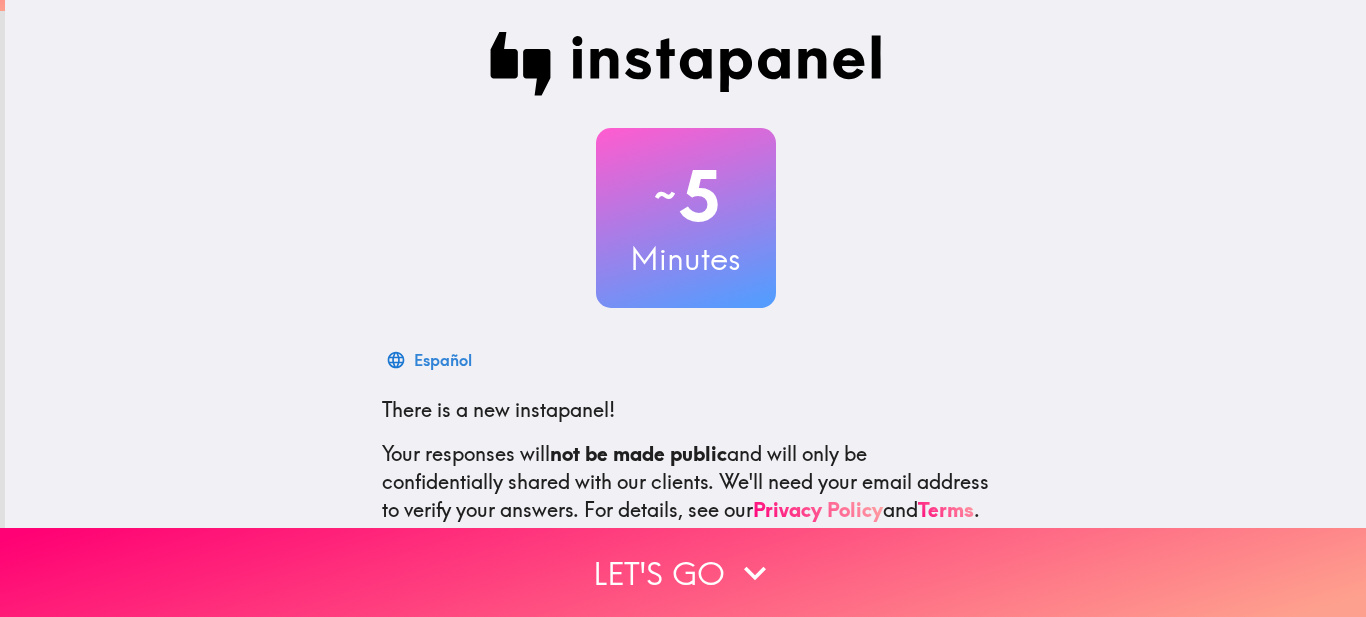 scroll, scrollTop: 0, scrollLeft: 0, axis: both 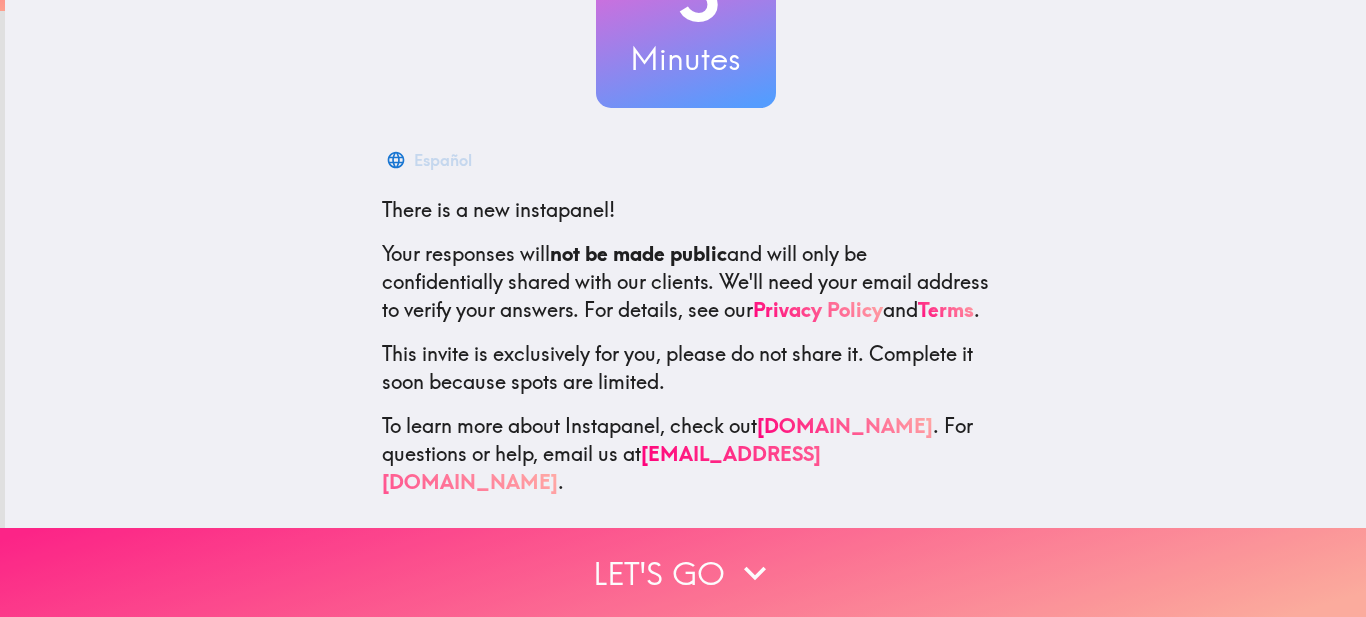click on "Let's go" at bounding box center (683, 572) 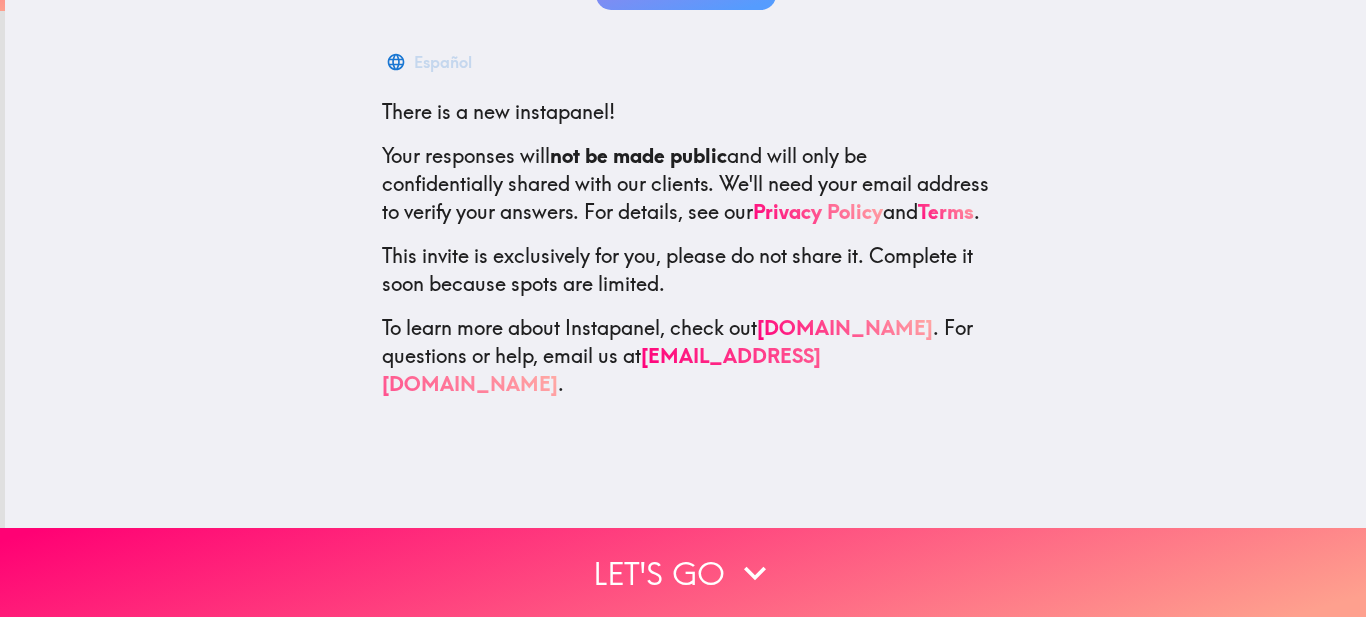 scroll, scrollTop: 0, scrollLeft: 0, axis: both 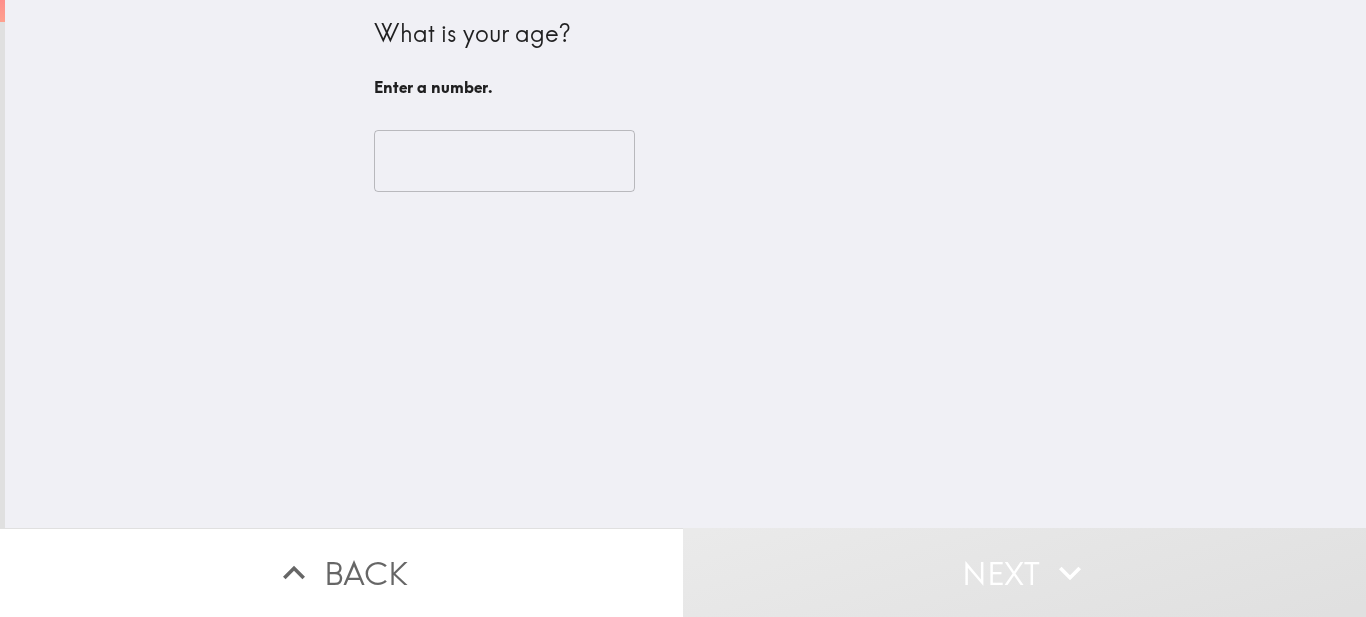 click at bounding box center (504, 161) 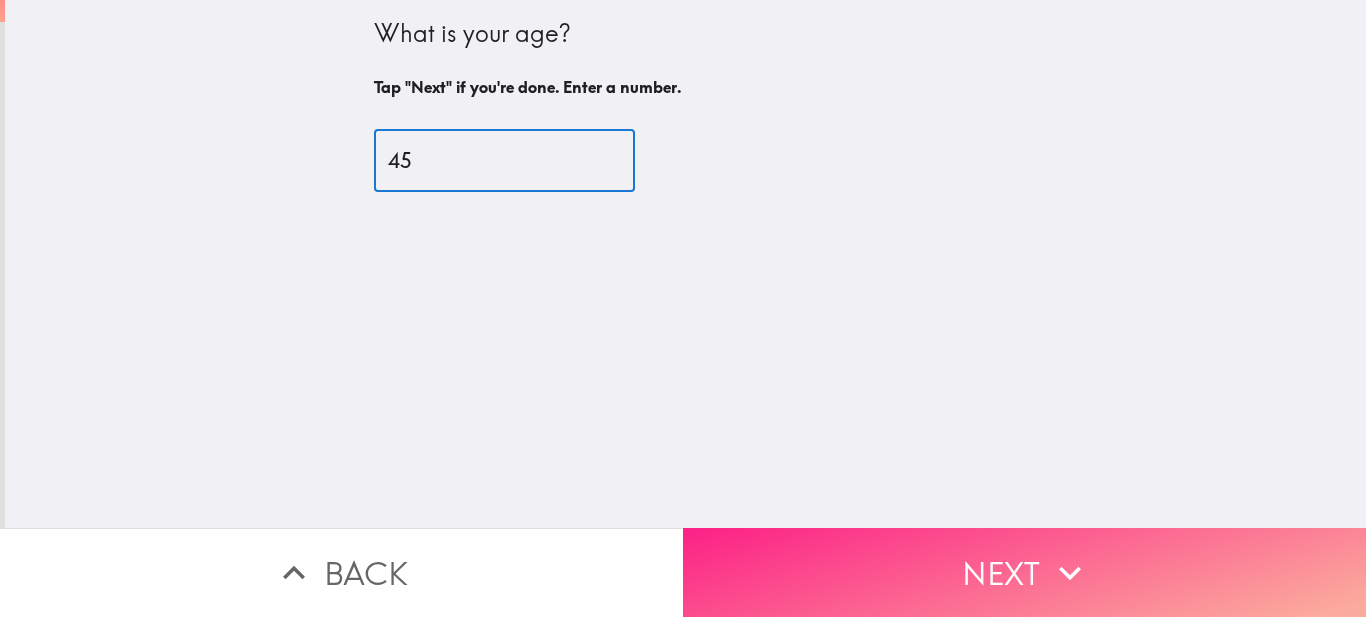 type on "45" 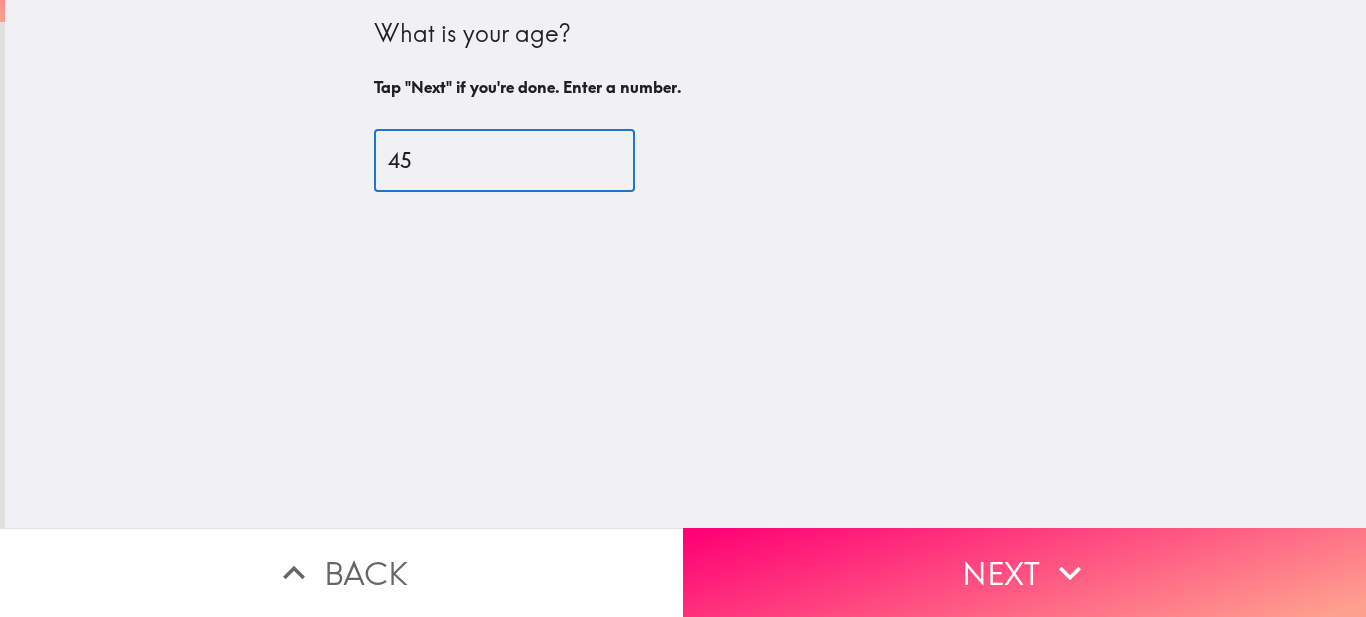 click on "Next" at bounding box center [1024, 572] 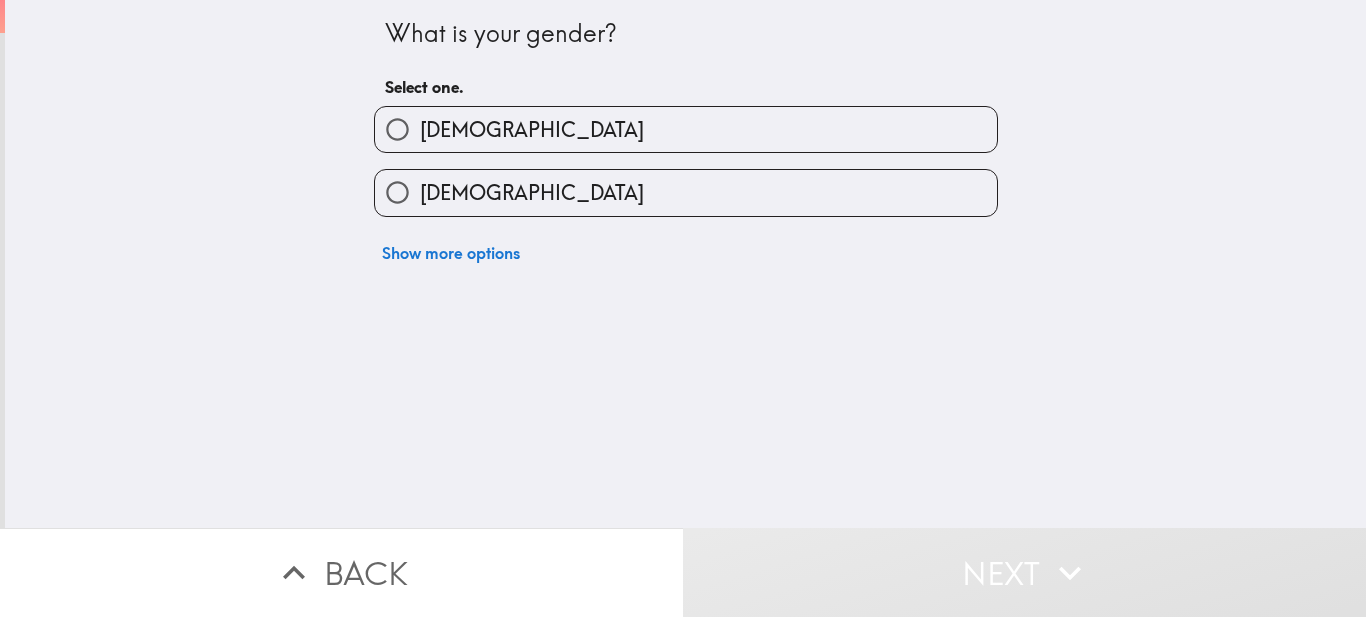 drag, startPoint x: 564, startPoint y: 92, endPoint x: 559, endPoint y: 131, distance: 39.319206 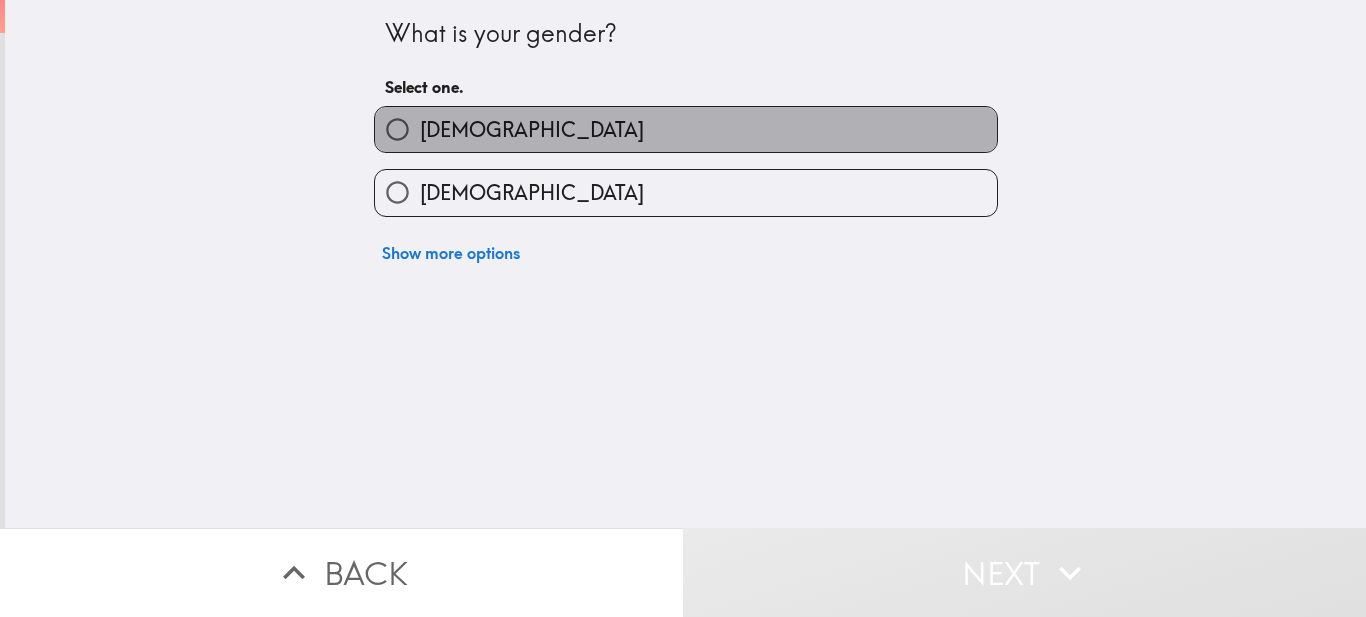 click on "[DEMOGRAPHIC_DATA]" at bounding box center (686, 129) 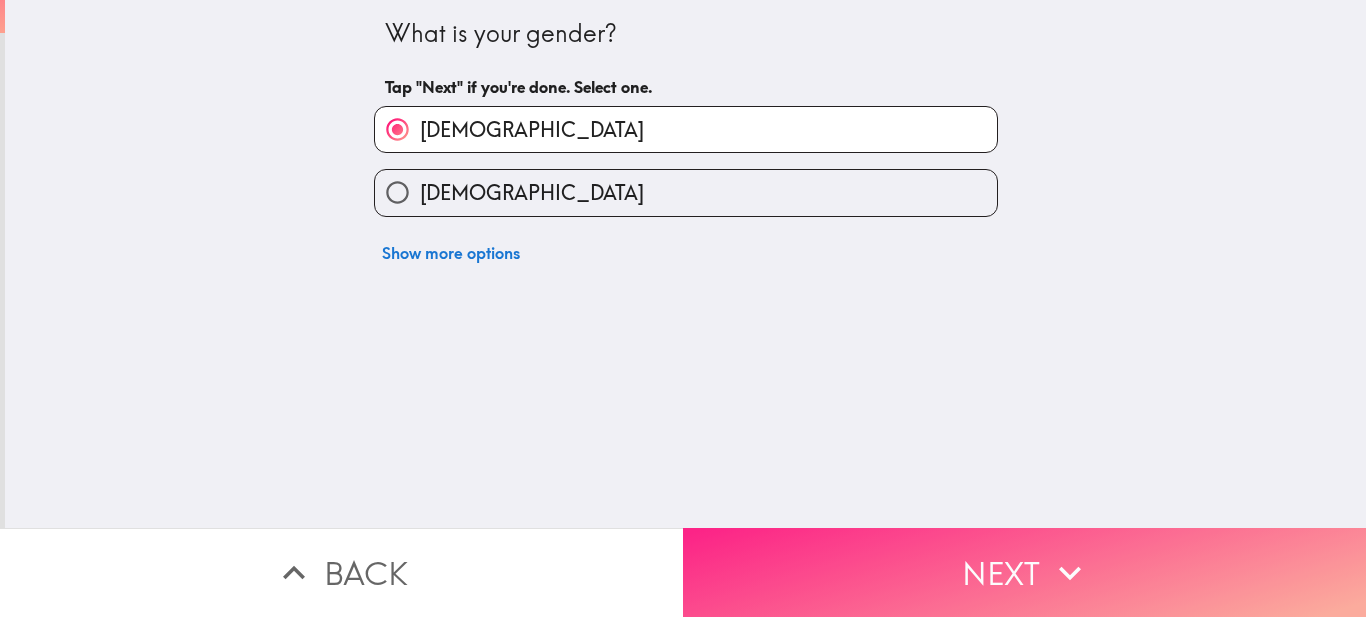 click on "Next" at bounding box center [1024, 572] 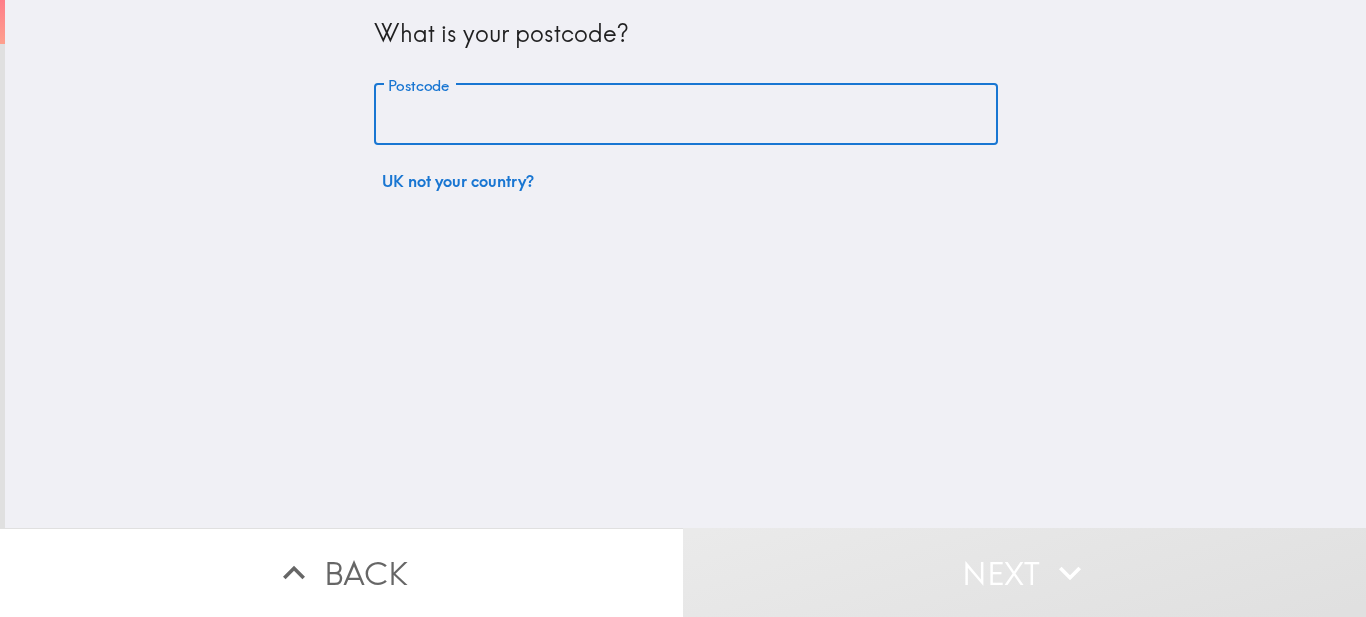 click on "Postcode" at bounding box center [686, 115] 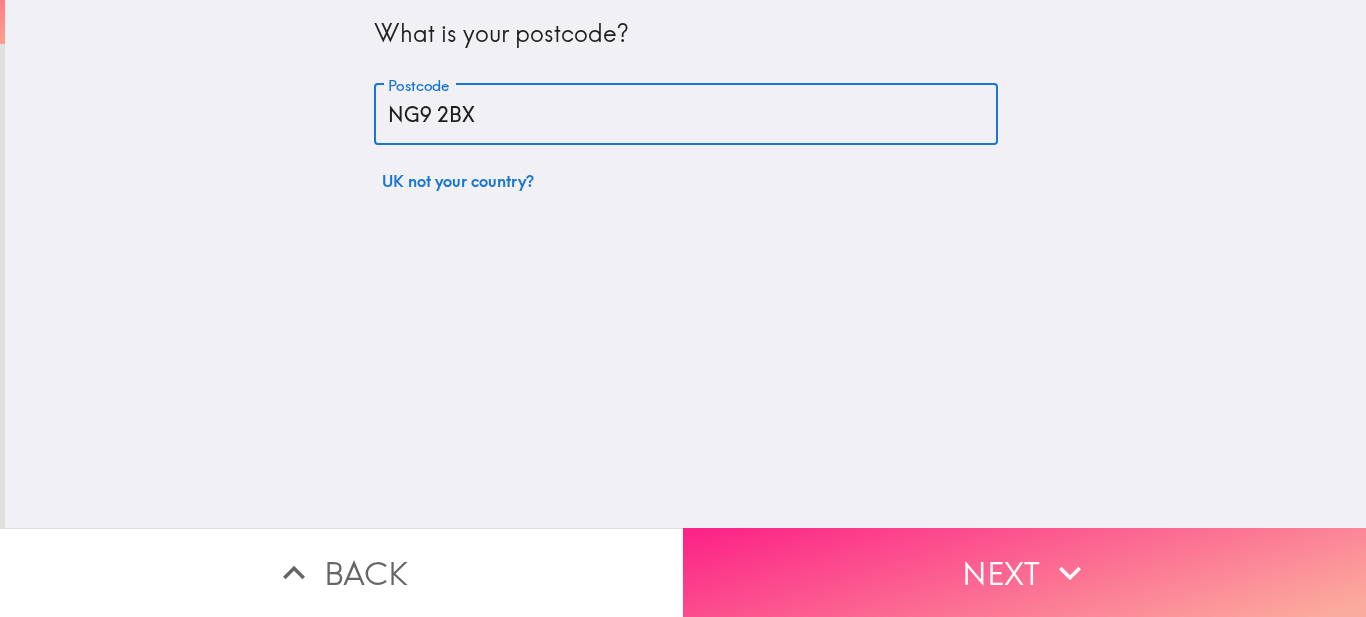 type on "NG9 2BX" 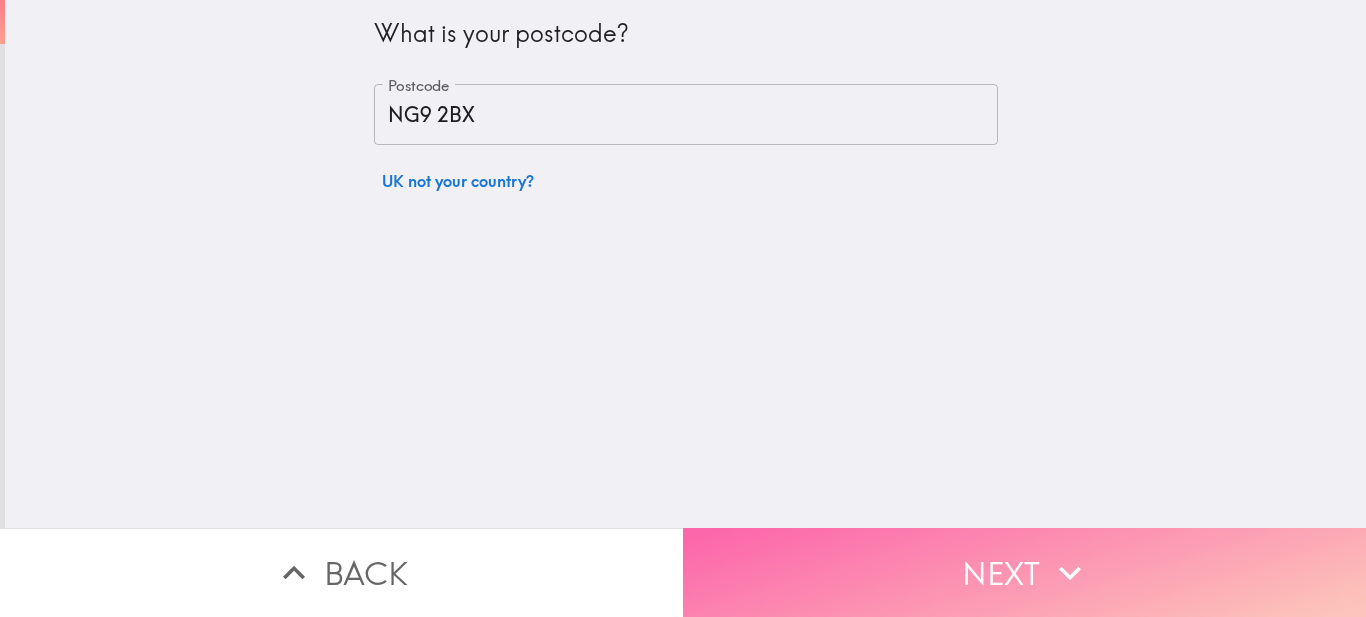 click on "Next" at bounding box center (1024, 572) 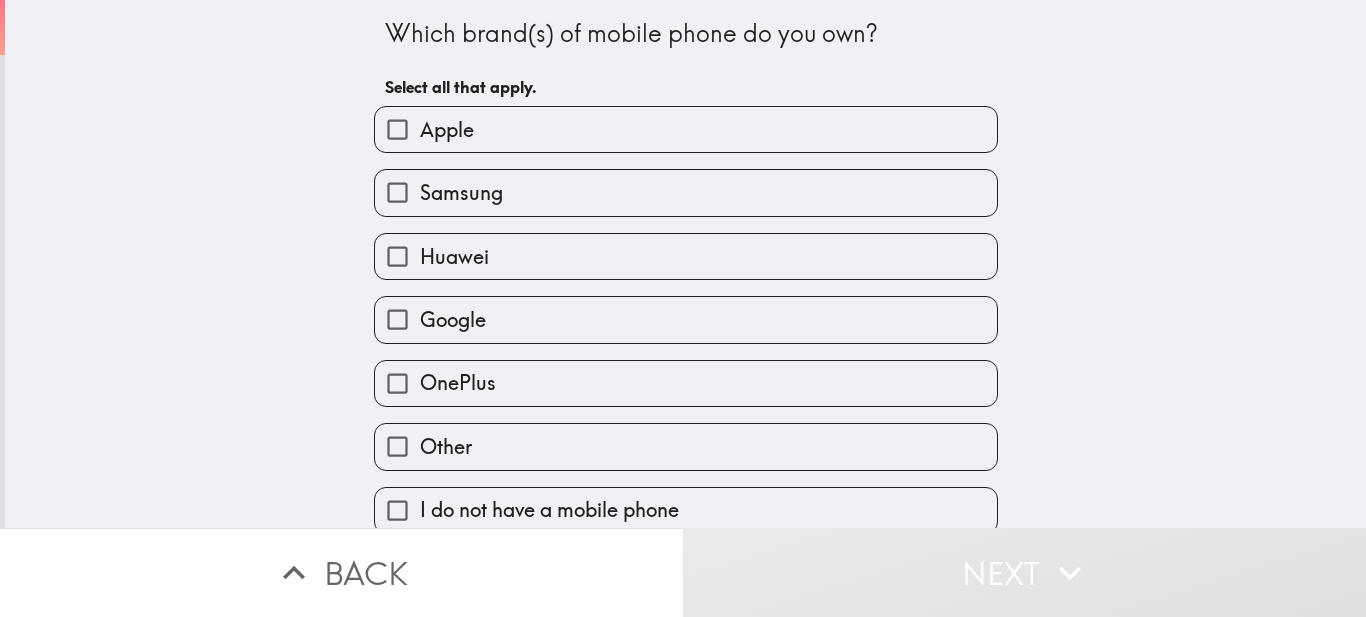 click on "Samsung" at bounding box center (686, 192) 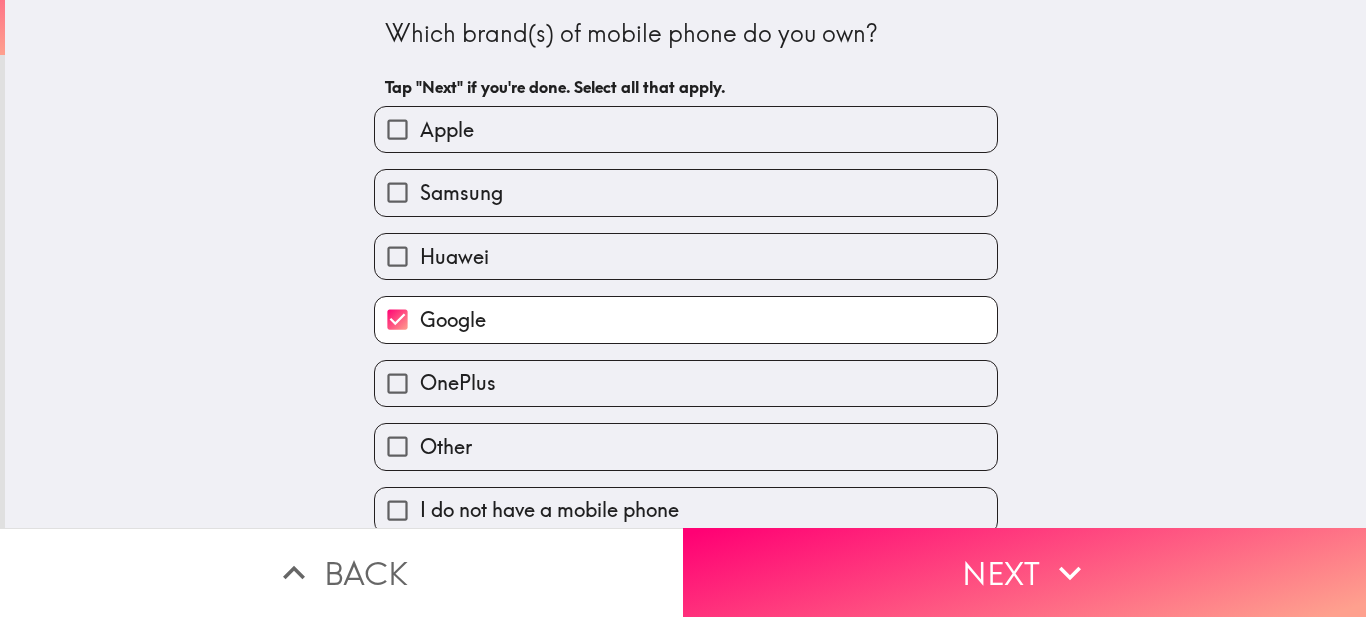click on "Google" at bounding box center (686, 319) 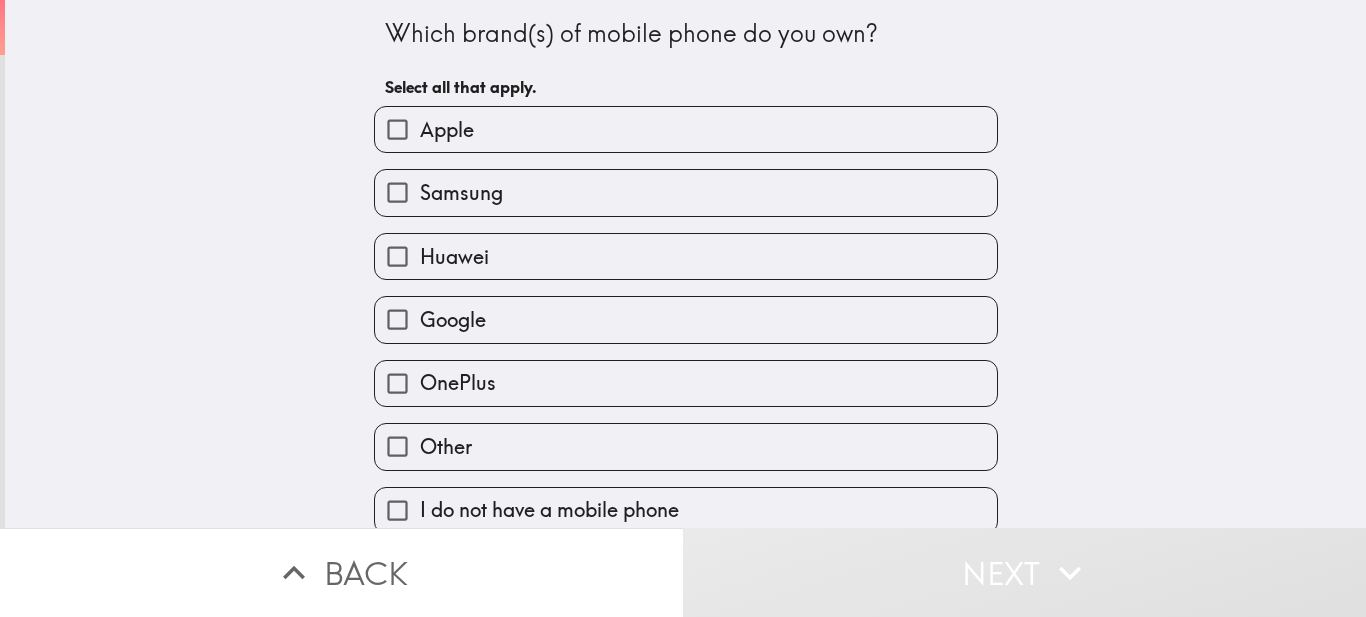 click on "Samsung" at bounding box center [686, 192] 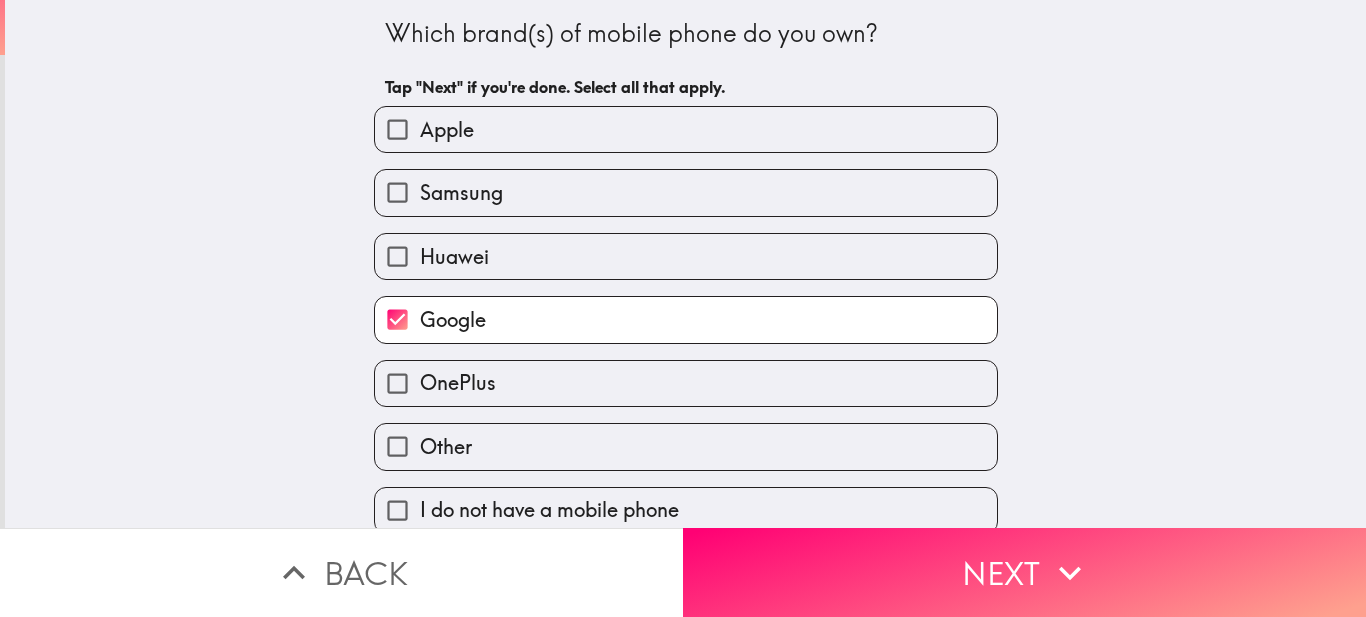 click on "Samsung" at bounding box center [686, 192] 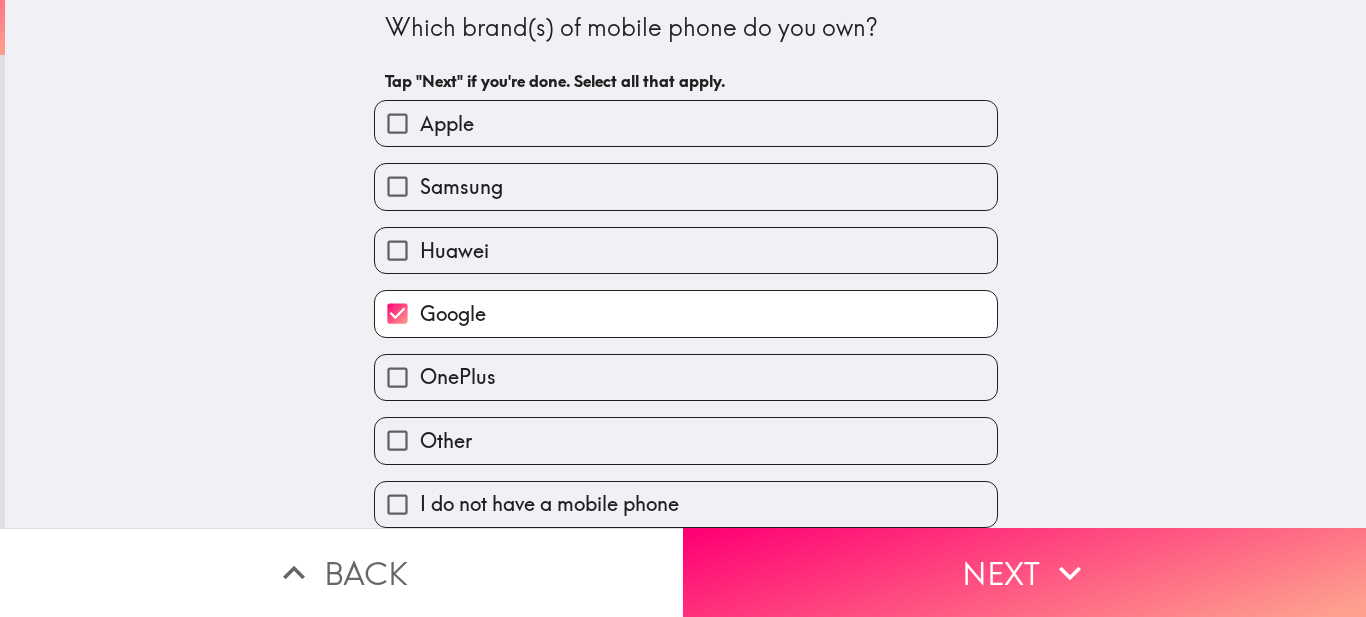 click on "Samsung" at bounding box center (686, 186) 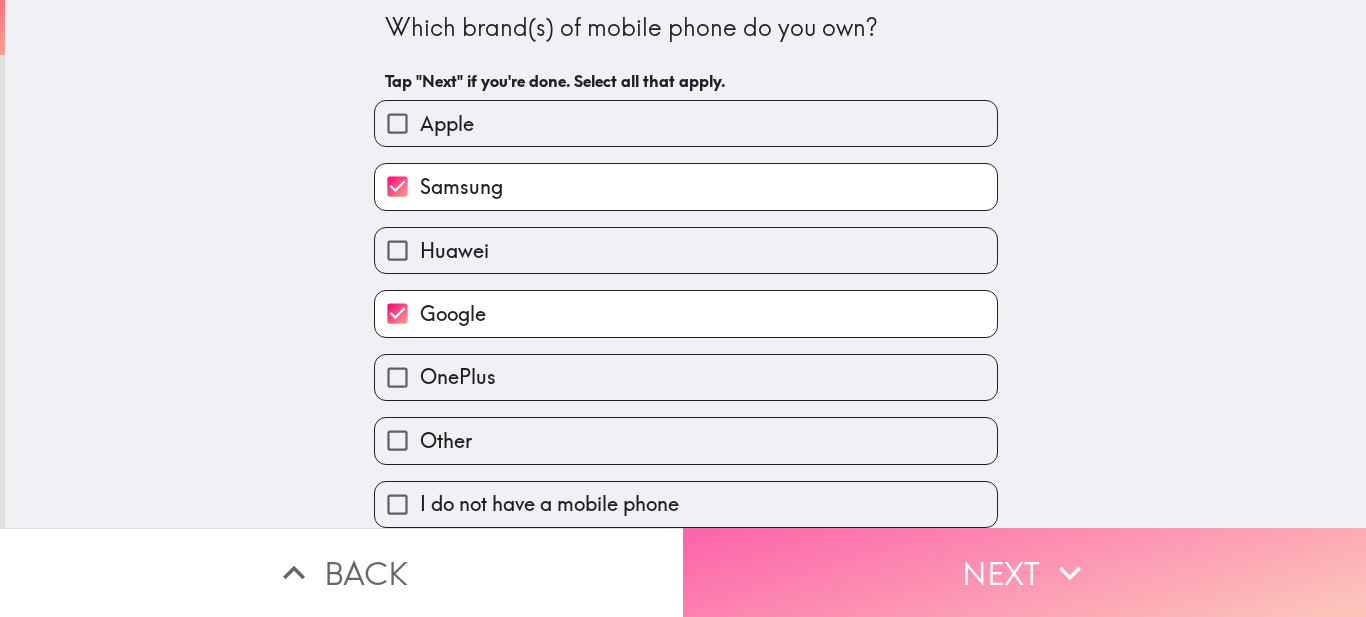 click on "Next" at bounding box center [1024, 572] 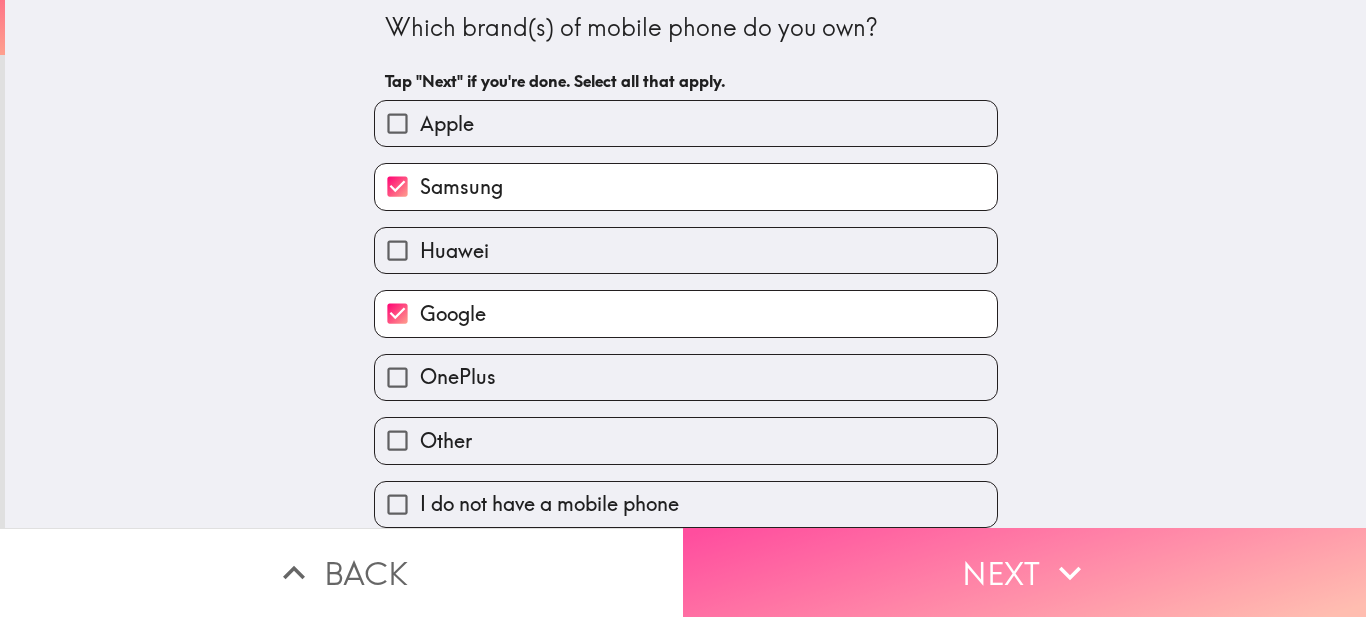 click on "Back Next" at bounding box center (683, 572) 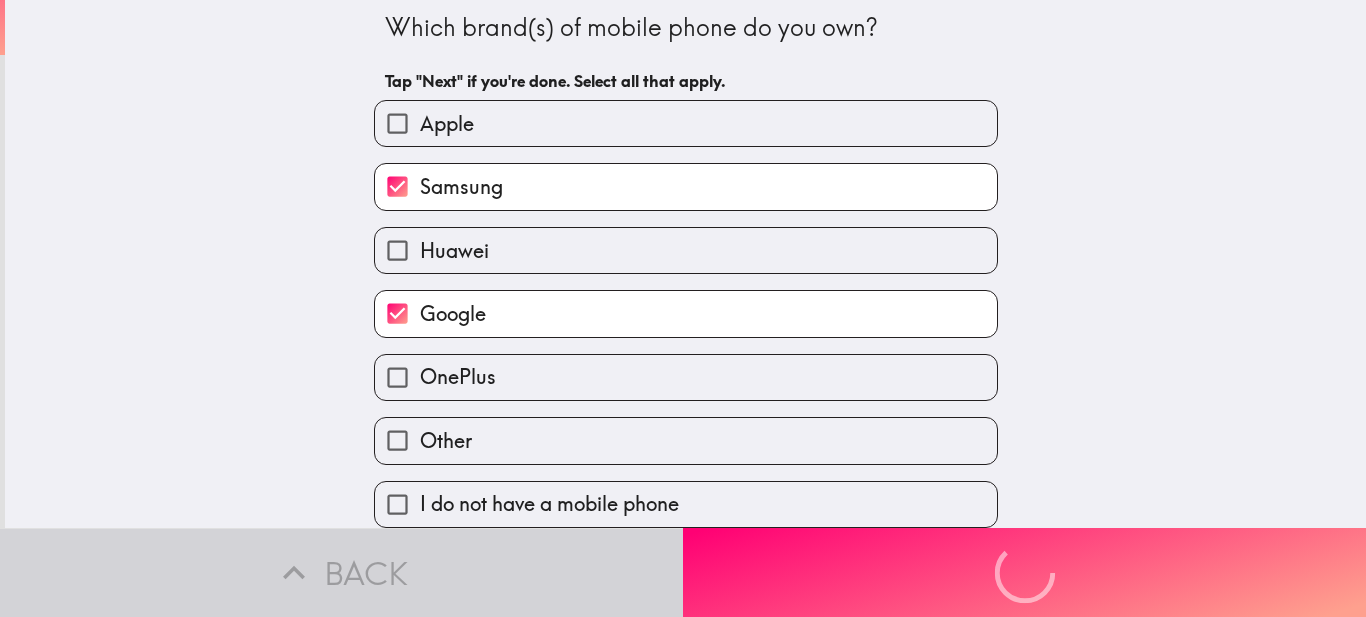 scroll, scrollTop: 0, scrollLeft: 0, axis: both 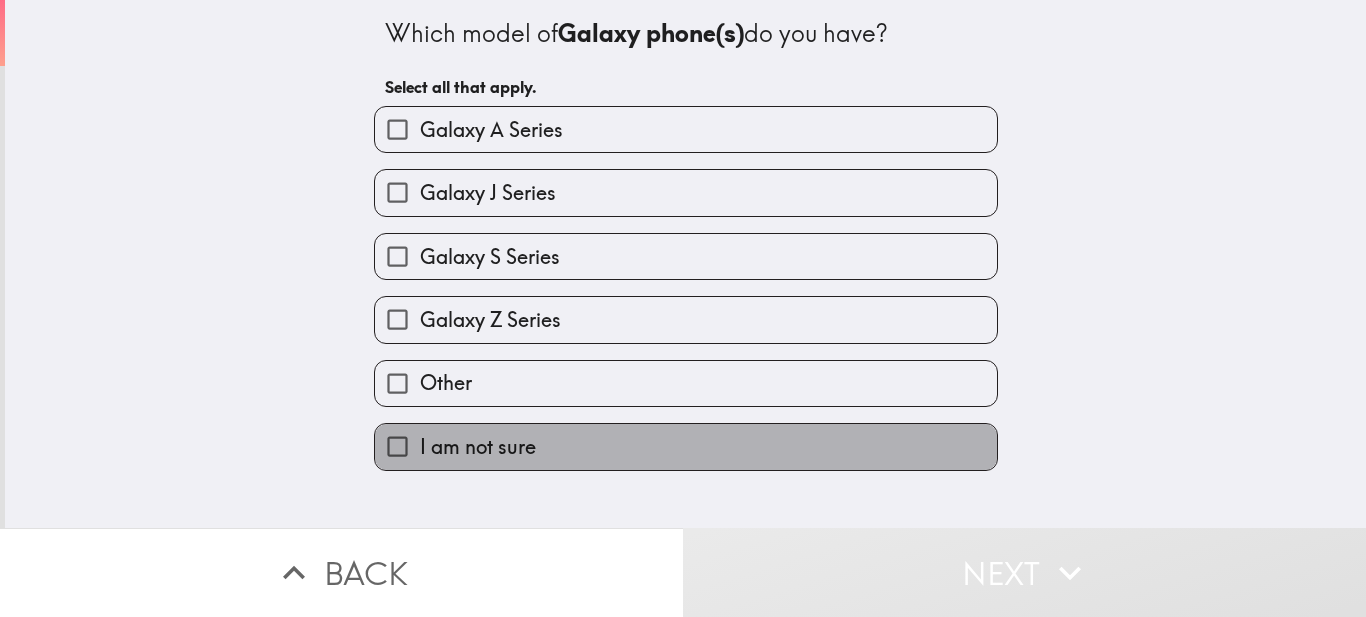 click on "I am not sure" at bounding box center (686, 446) 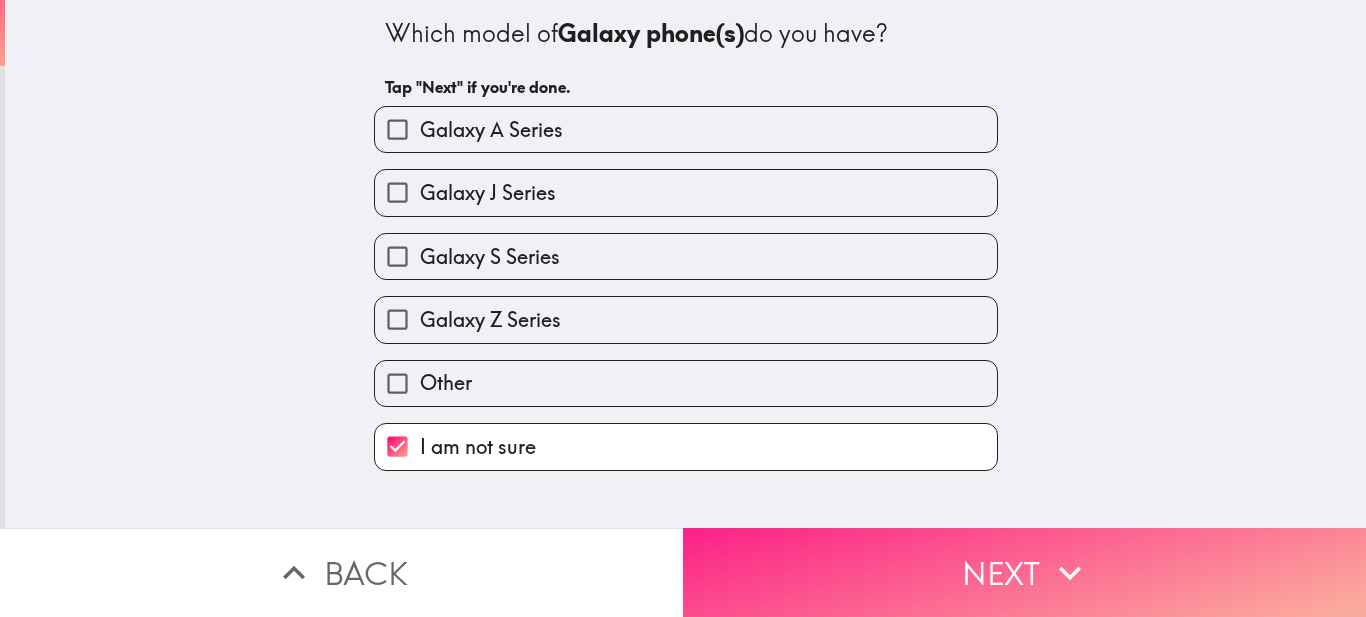 click on "Next" at bounding box center (1024, 572) 